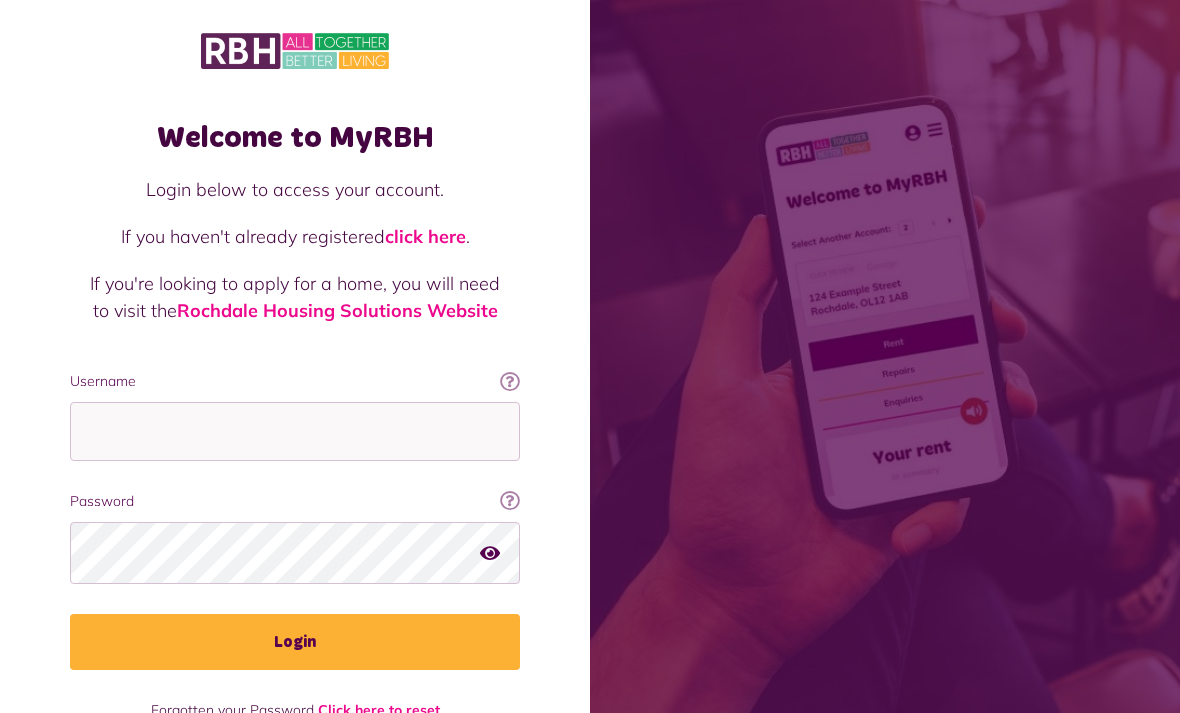 scroll, scrollTop: 0, scrollLeft: 0, axis: both 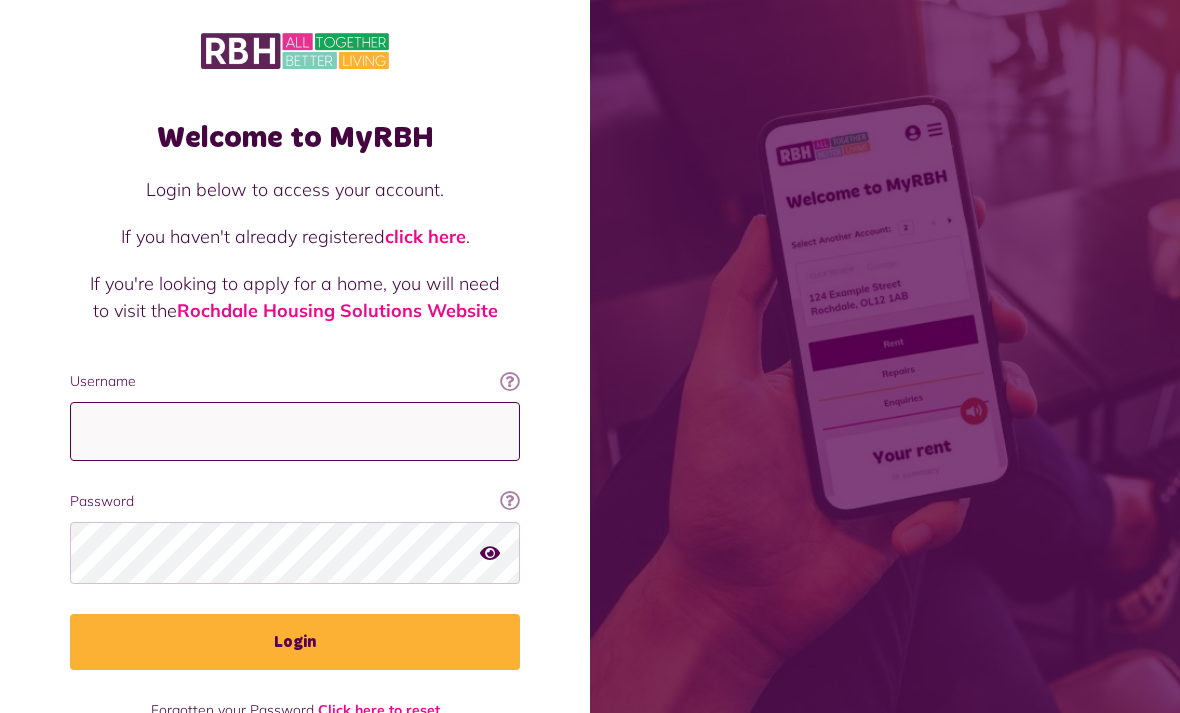 click on "Username" at bounding box center (295, 431) 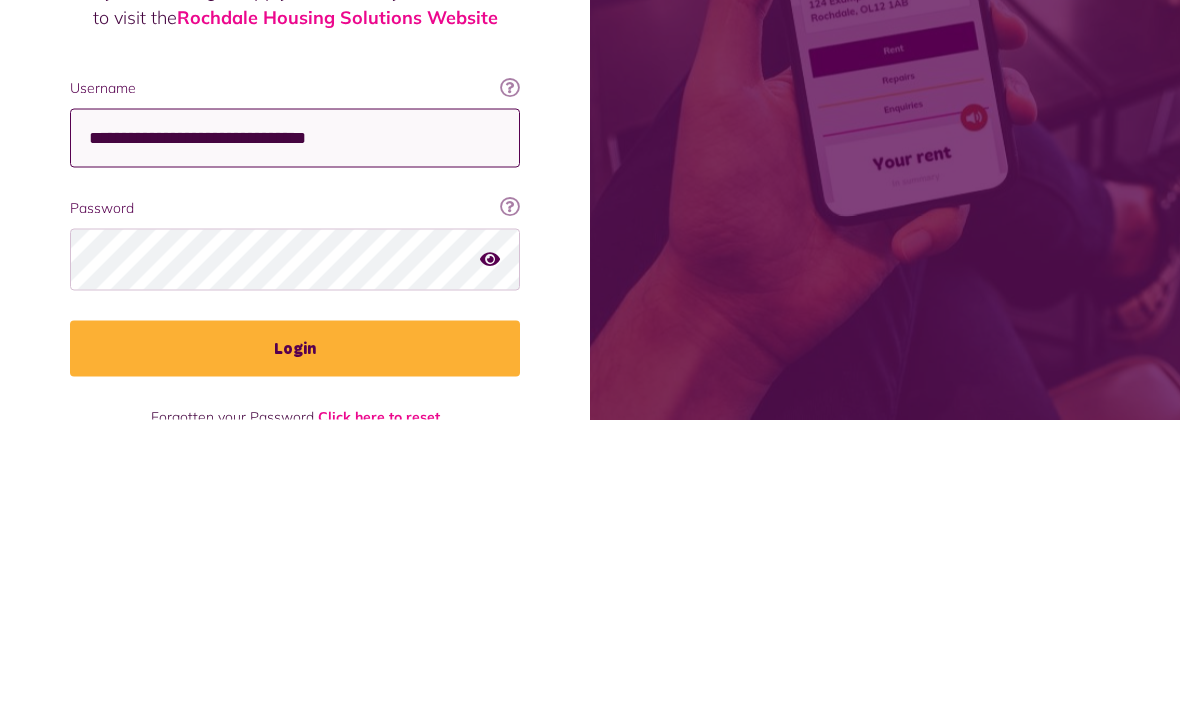 type on "**********" 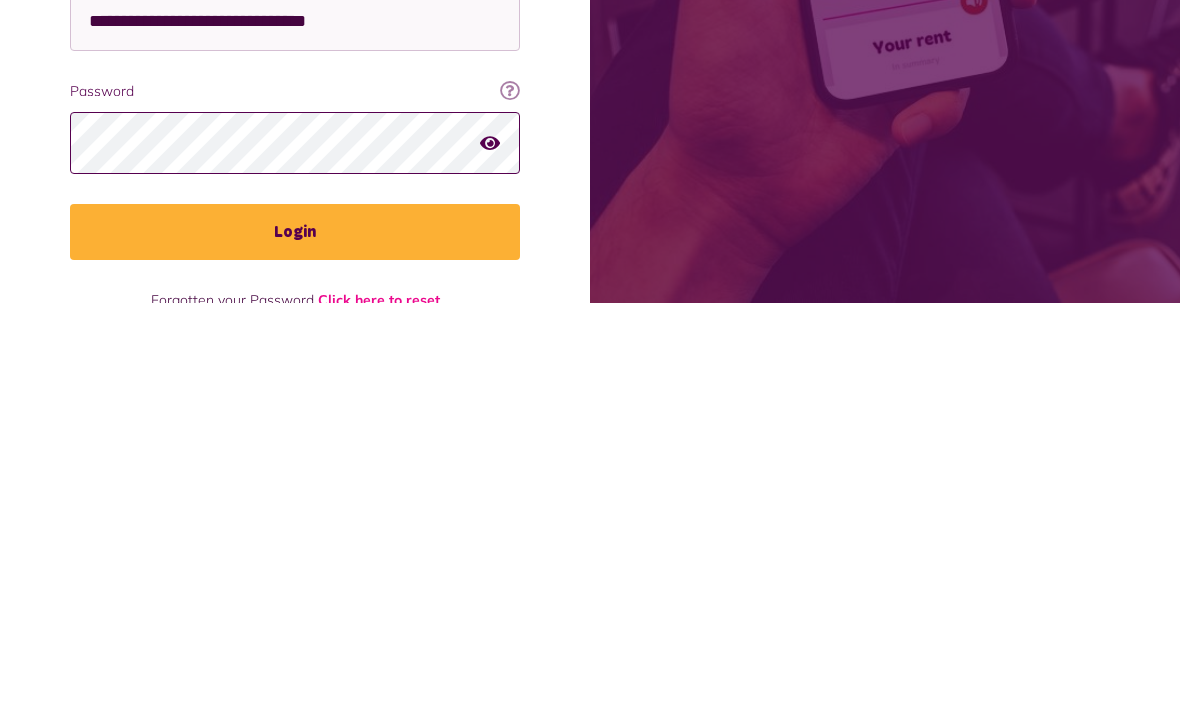 click on "Login" at bounding box center [295, 642] 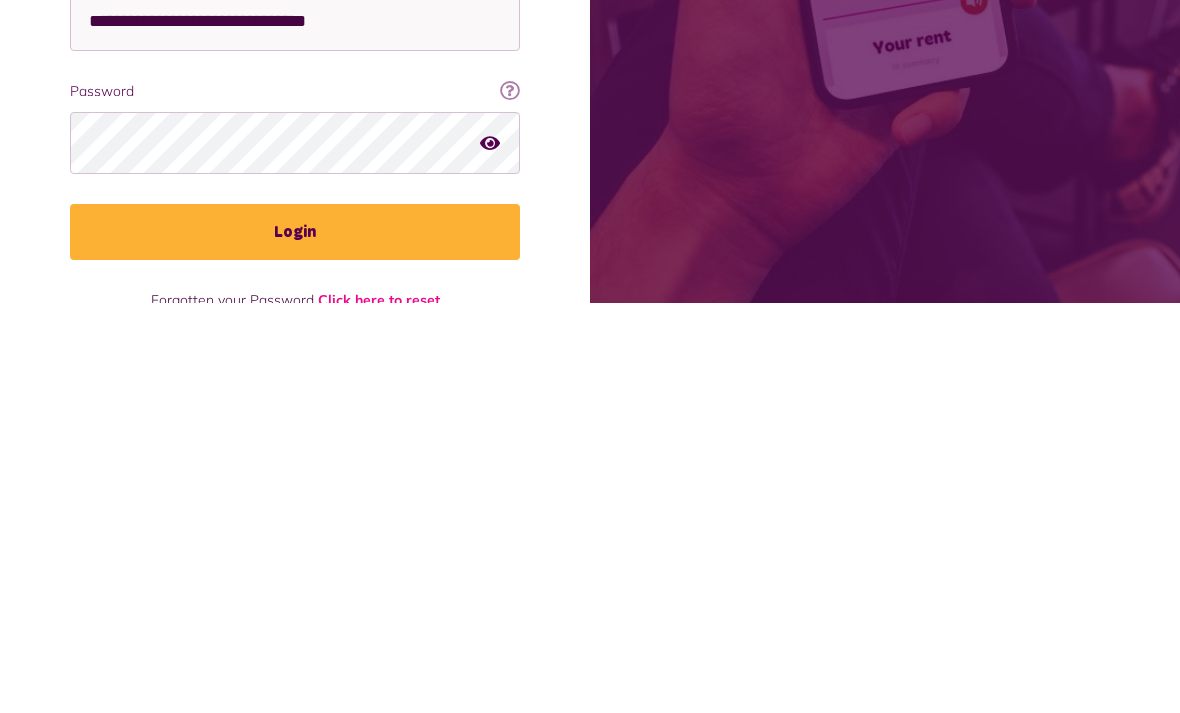 click on "Login" at bounding box center [295, 642] 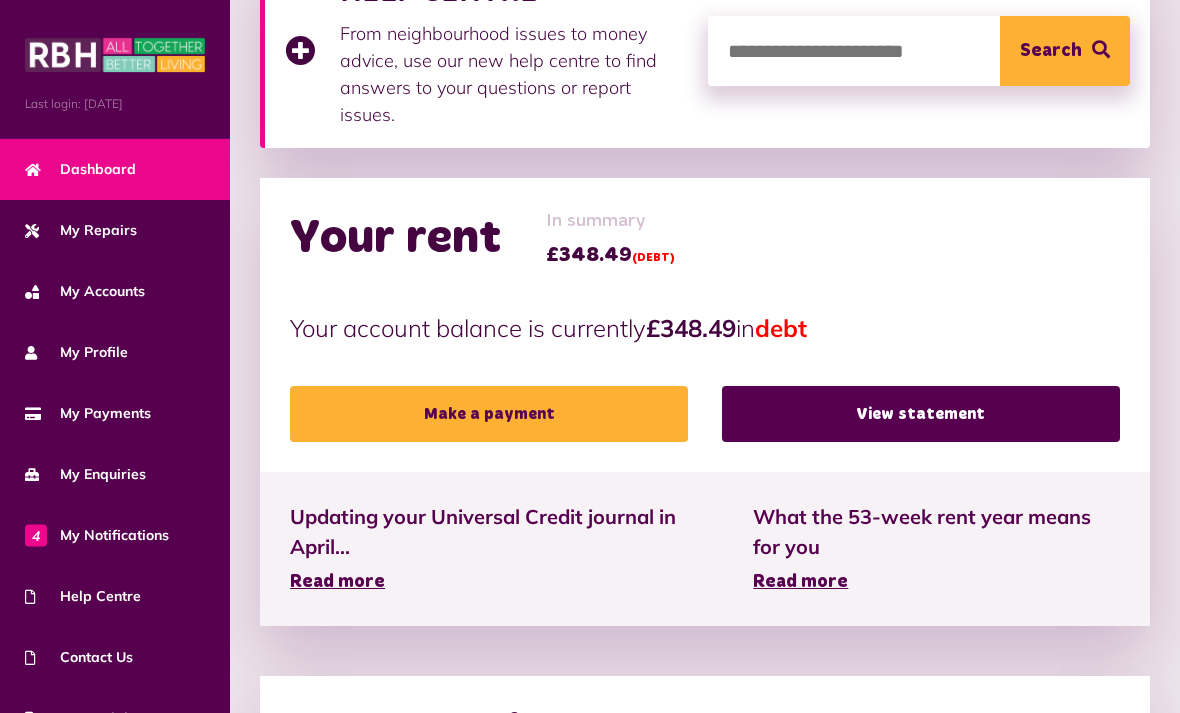 scroll, scrollTop: 486, scrollLeft: 0, axis: vertical 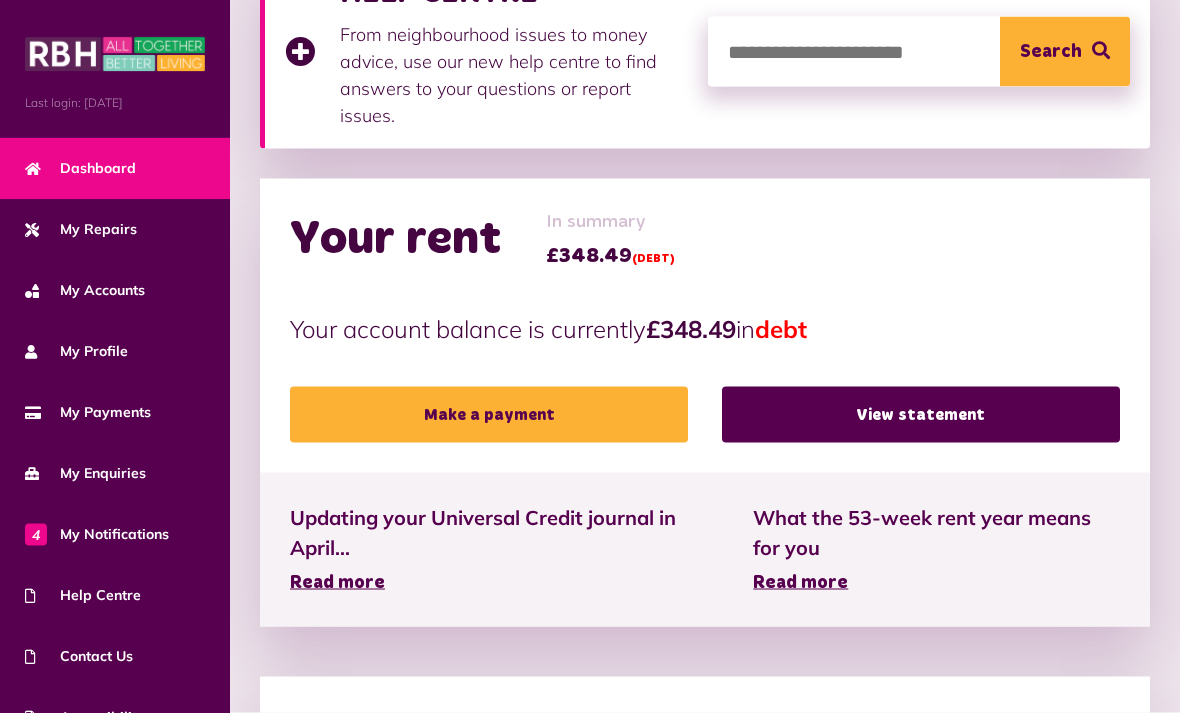 click on "My Payments" at bounding box center [88, 413] 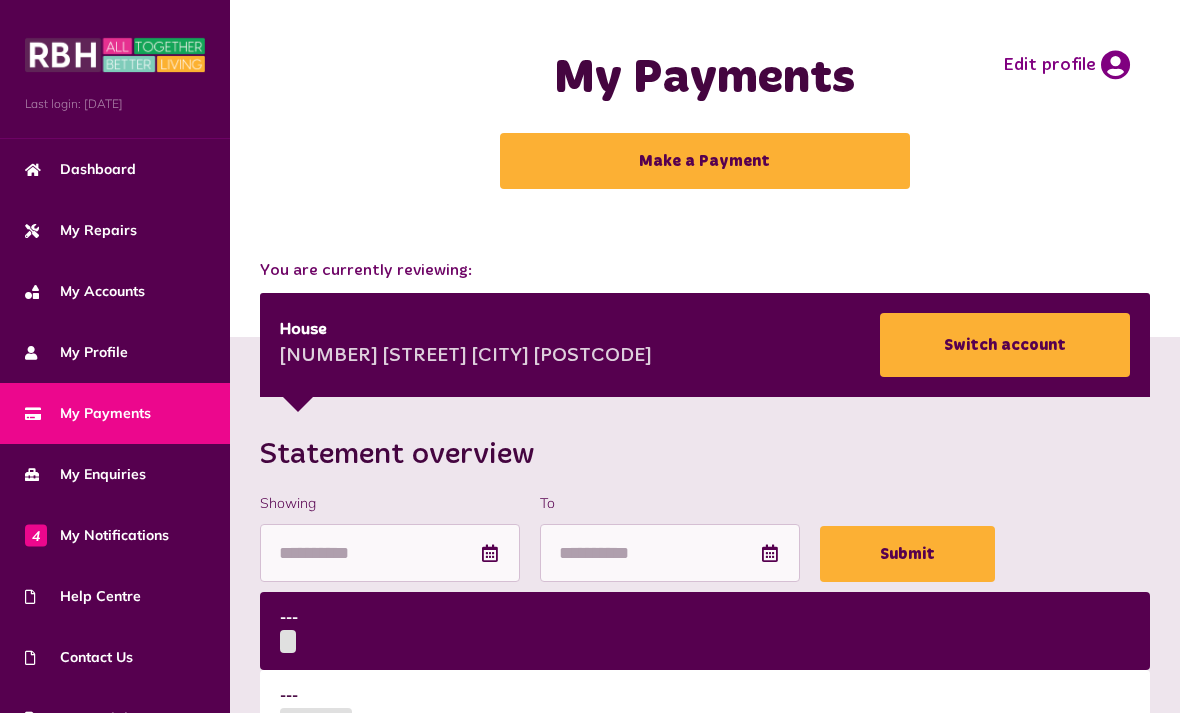 scroll, scrollTop: 0, scrollLeft: 0, axis: both 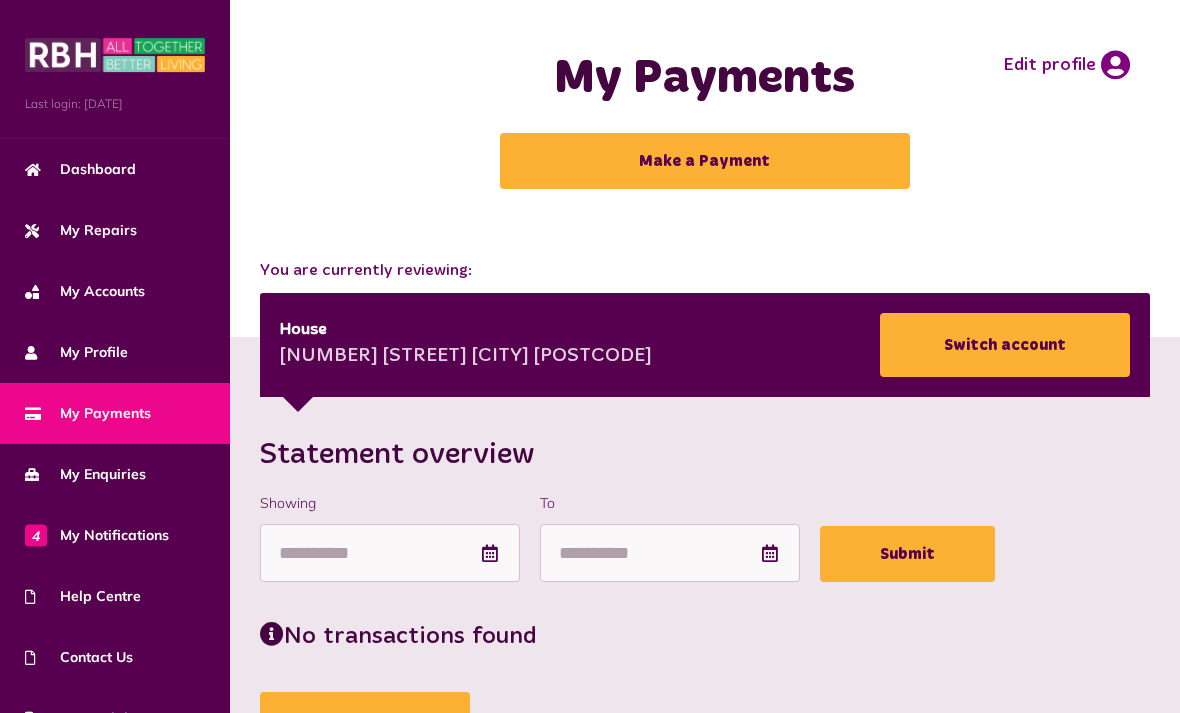 click on "Make a Payment" at bounding box center (705, 161) 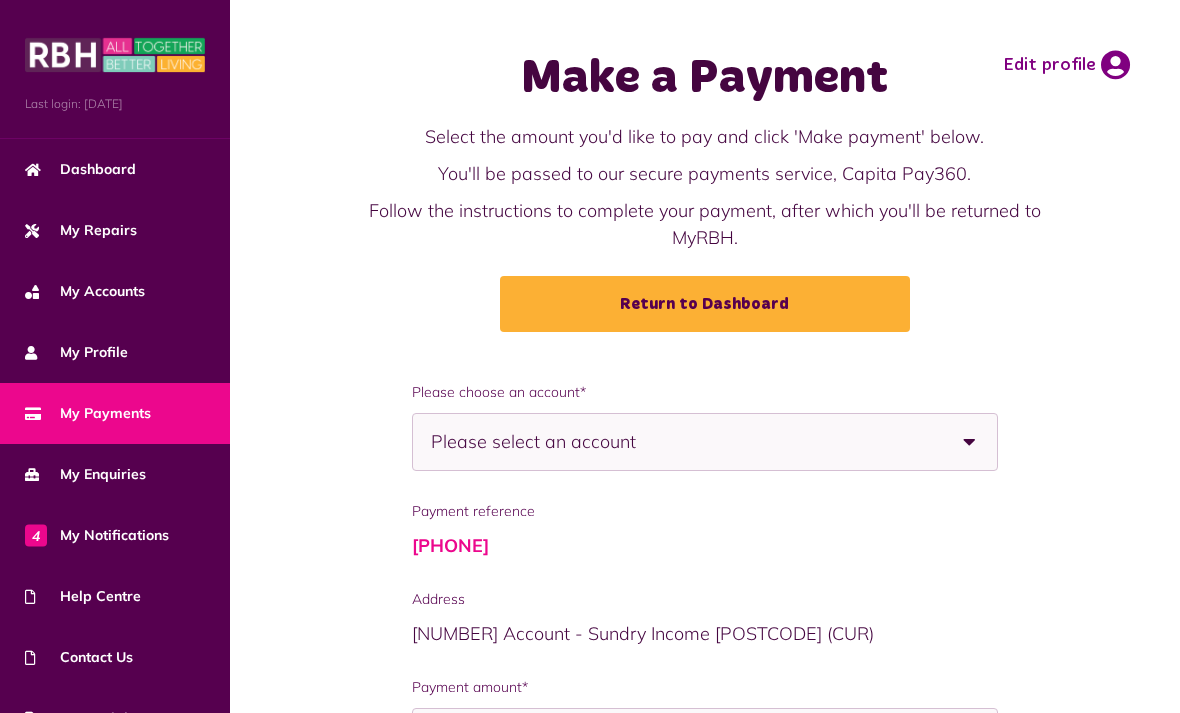 scroll, scrollTop: 0, scrollLeft: 0, axis: both 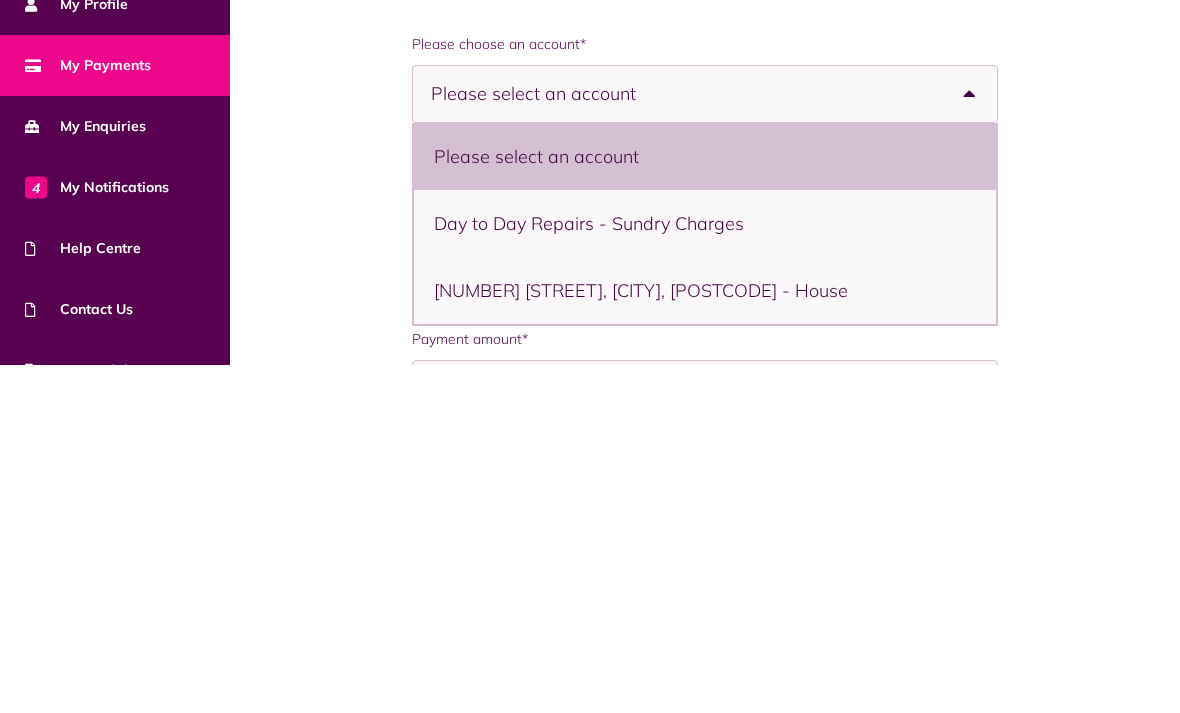 click on "29 The Meadows, Middleton, M24 1TA - House" at bounding box center (705, 638) 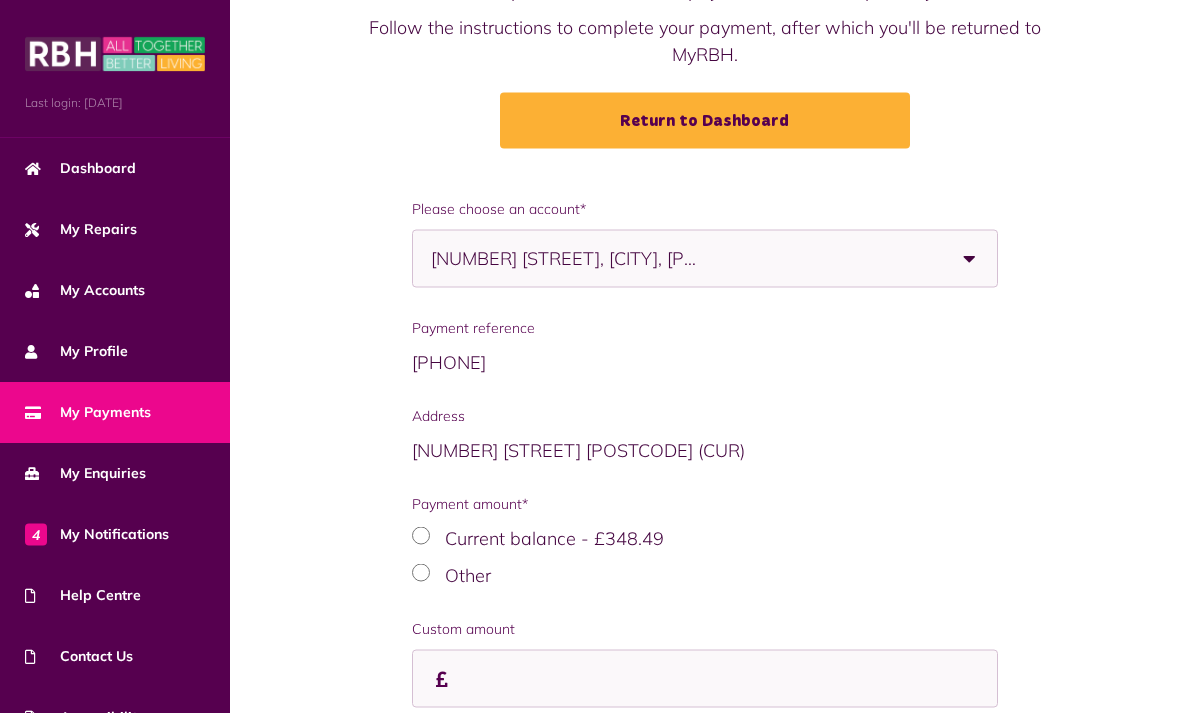 scroll, scrollTop: 0, scrollLeft: 0, axis: both 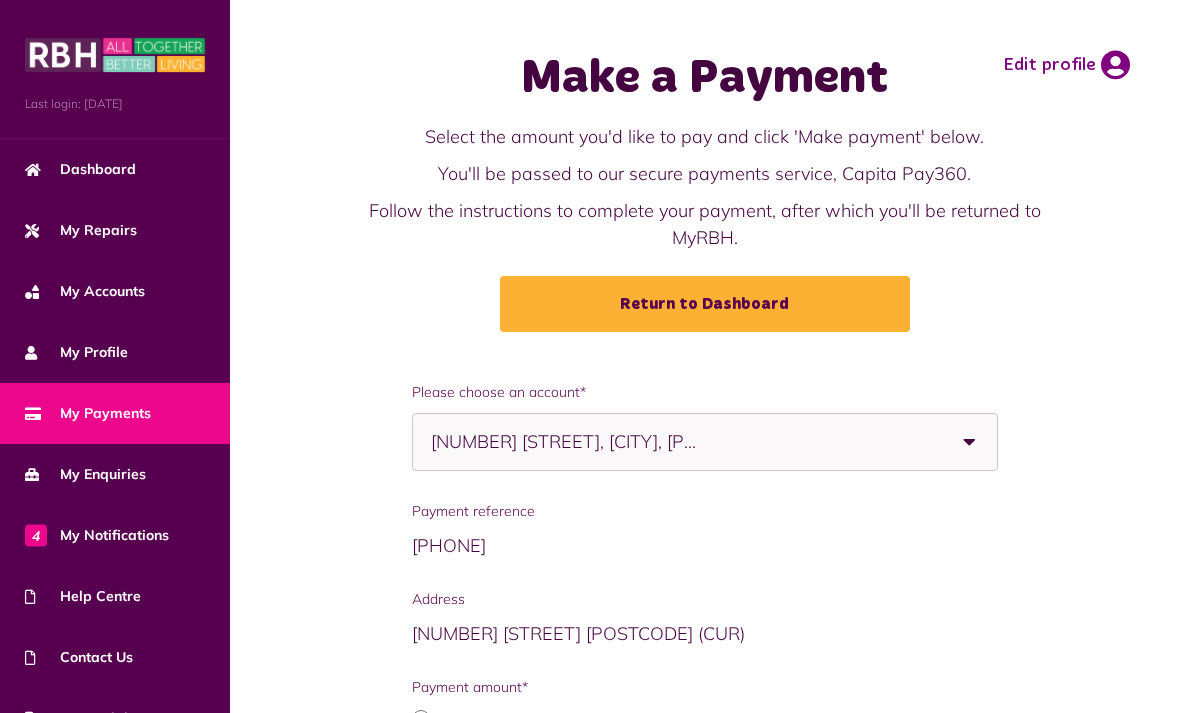 click on "Dashboard" at bounding box center [80, 169] 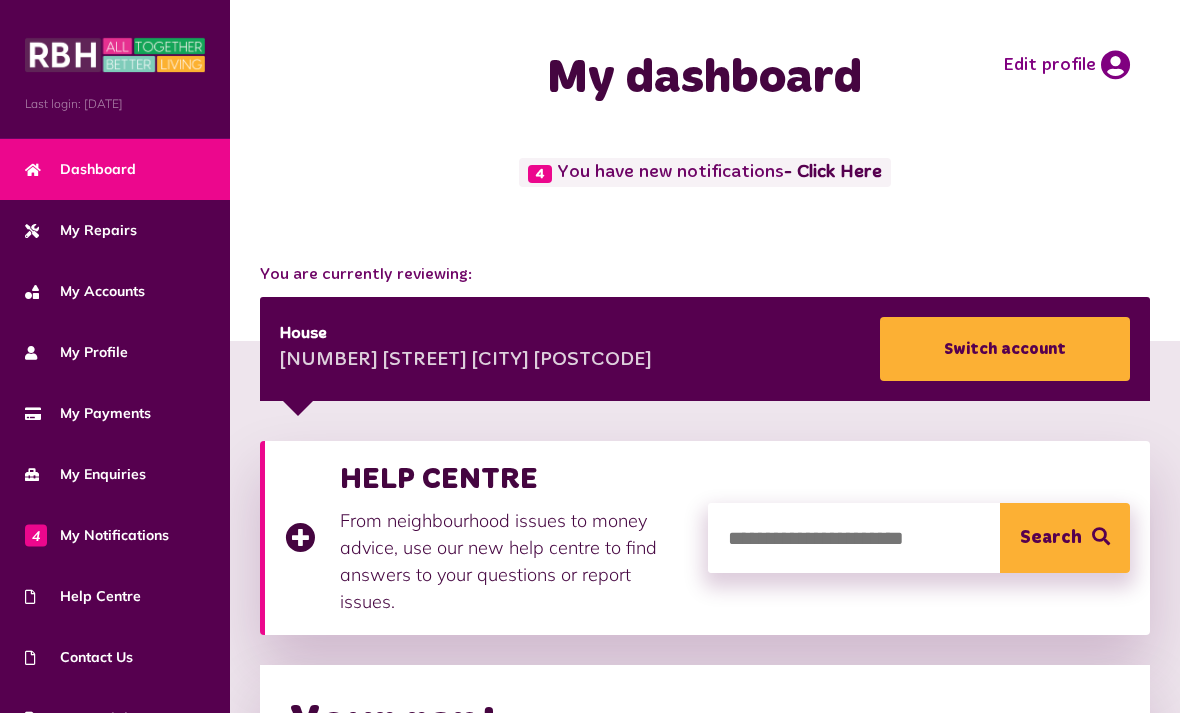 scroll, scrollTop: 0, scrollLeft: 0, axis: both 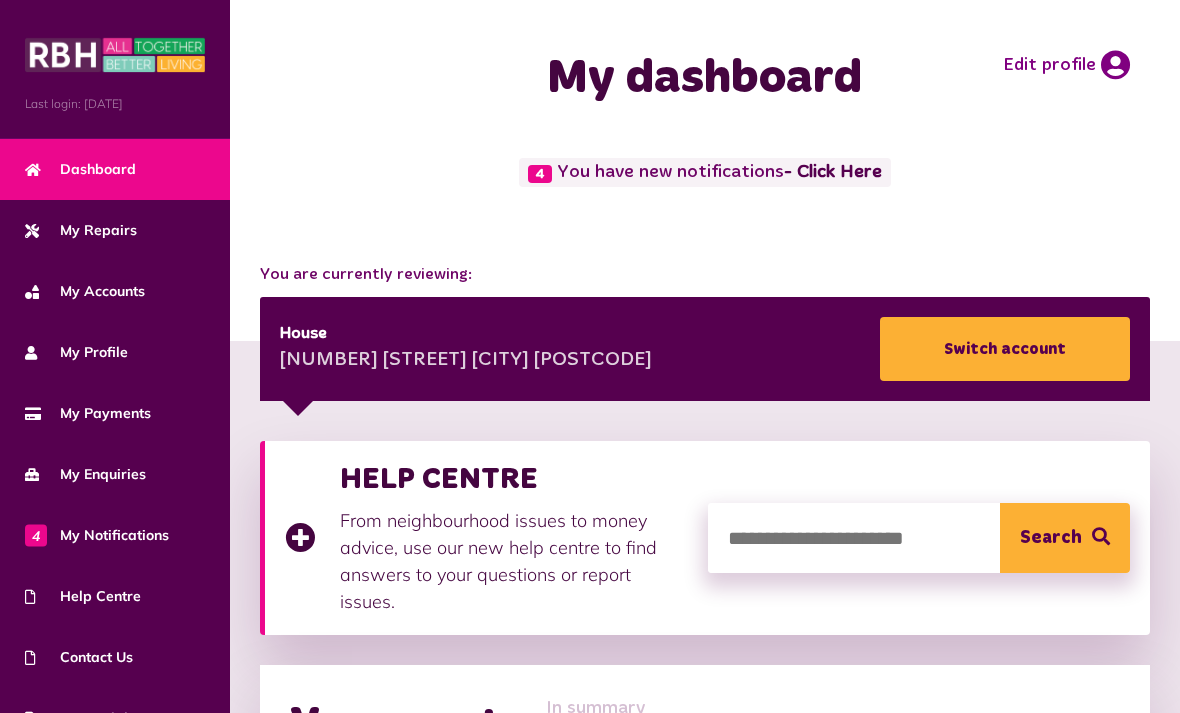 click on "- Click Here" at bounding box center (833, 173) 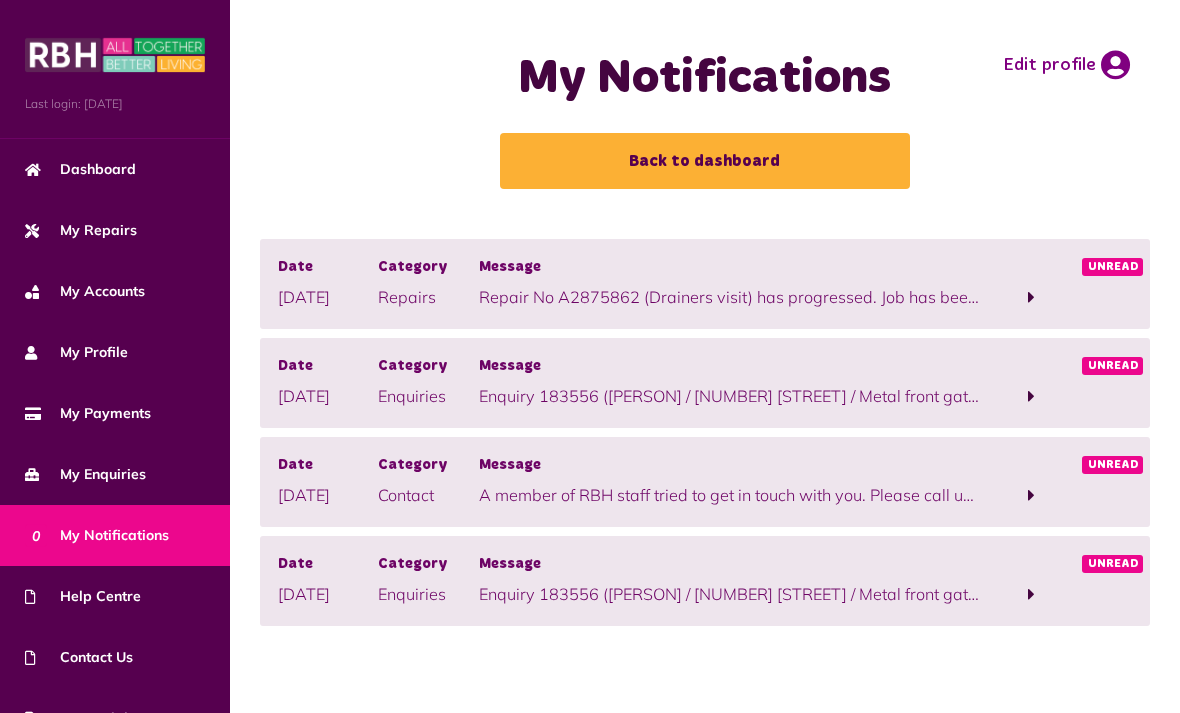 scroll, scrollTop: 0, scrollLeft: 0, axis: both 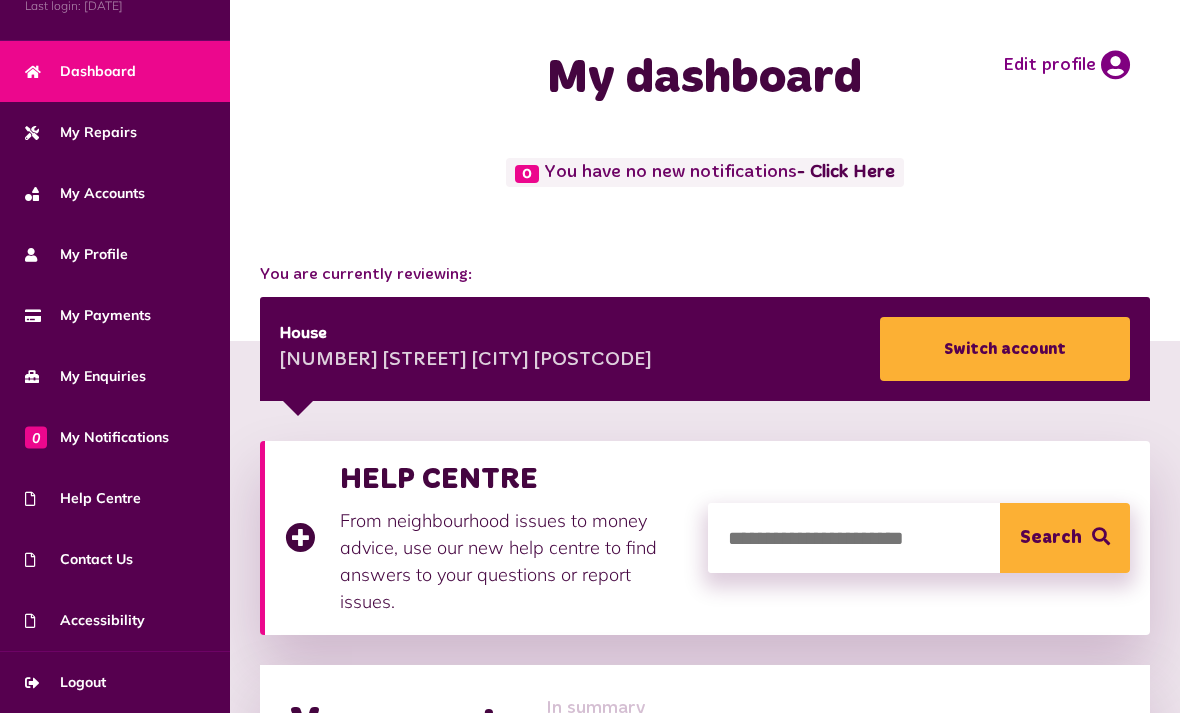 click on "My Payments" at bounding box center [88, 315] 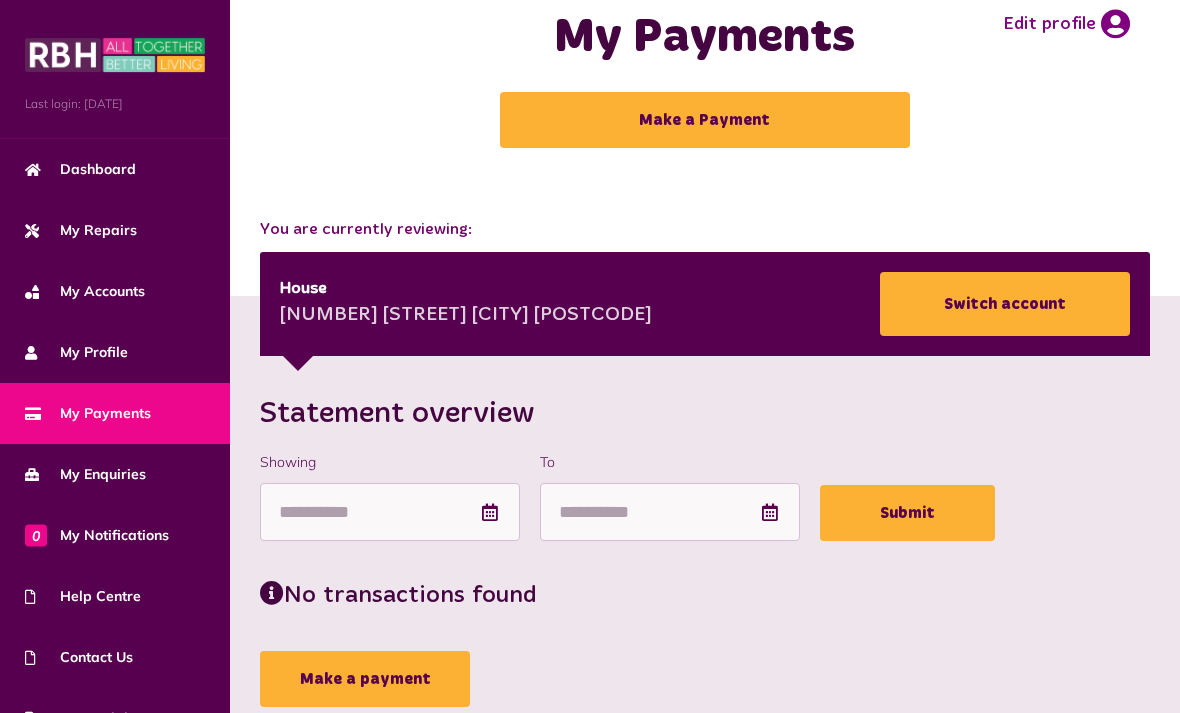 scroll, scrollTop: 43, scrollLeft: 0, axis: vertical 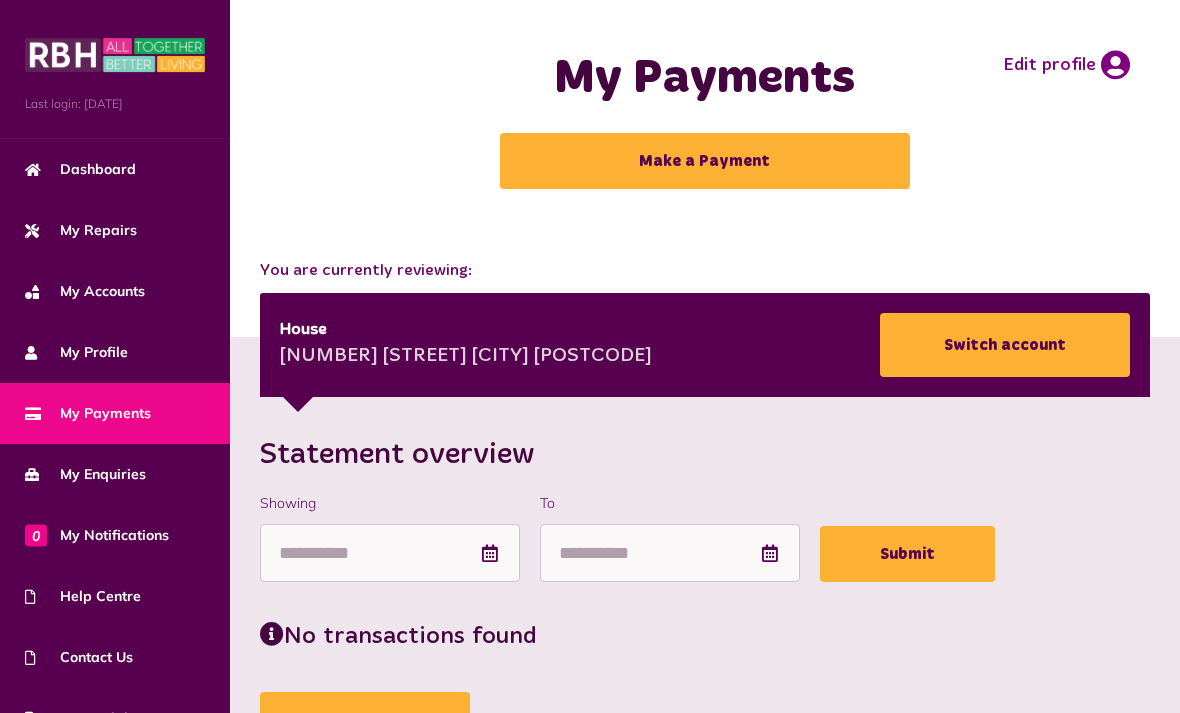 click on "Dashboard" at bounding box center (80, 169) 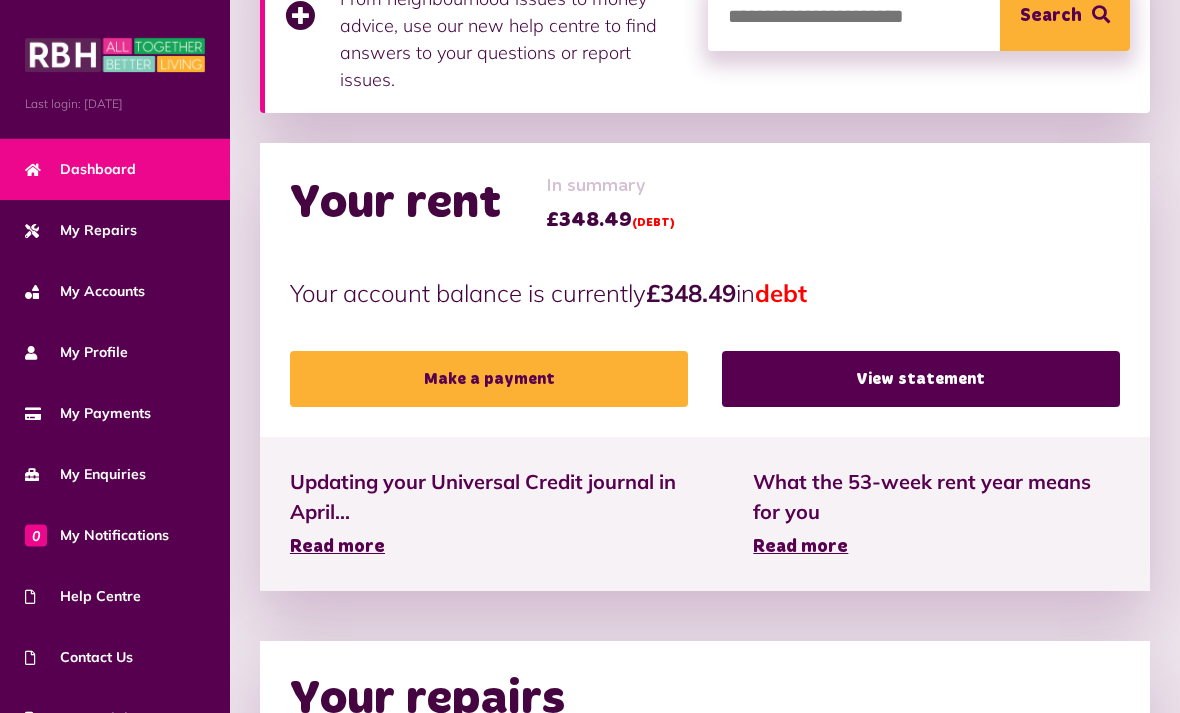 scroll, scrollTop: 532, scrollLeft: 0, axis: vertical 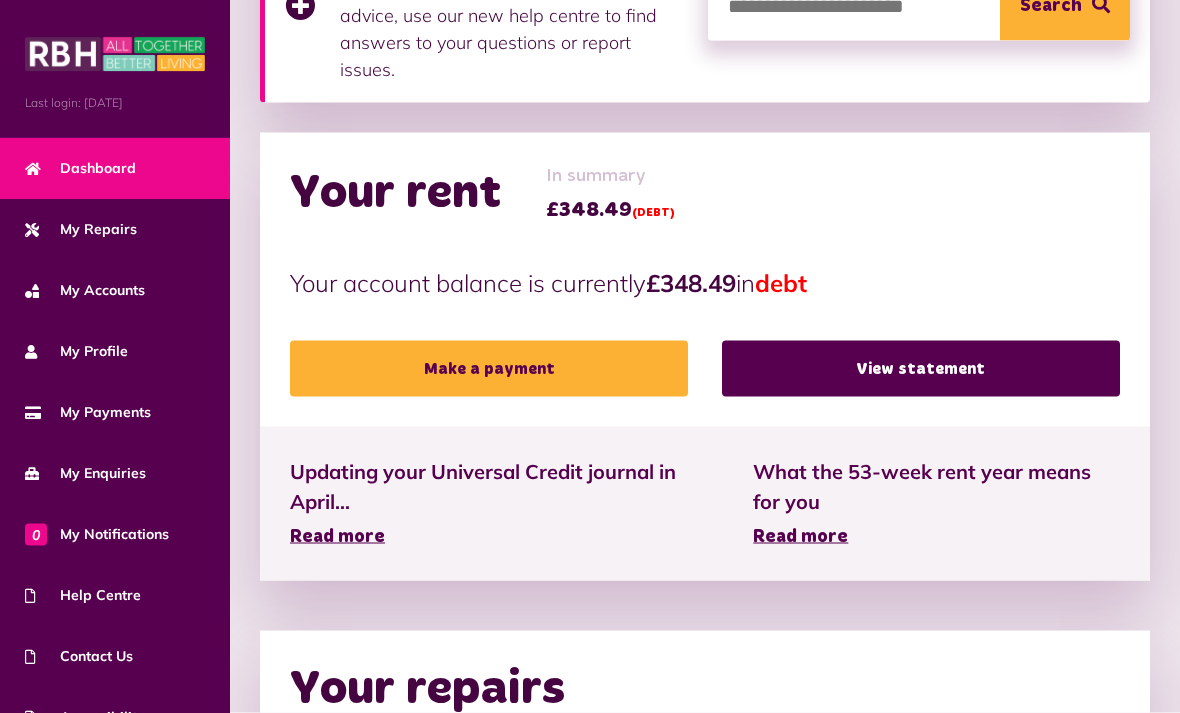 click on "View statement" at bounding box center (921, 369) 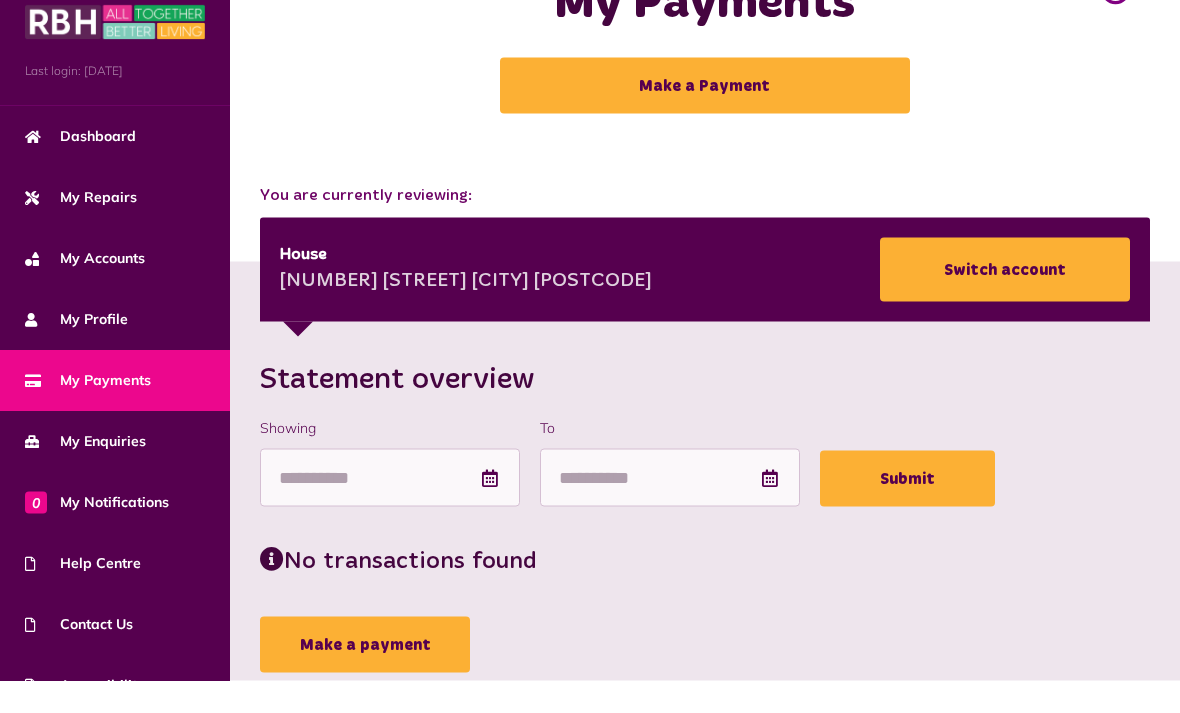 scroll, scrollTop: 43, scrollLeft: 0, axis: vertical 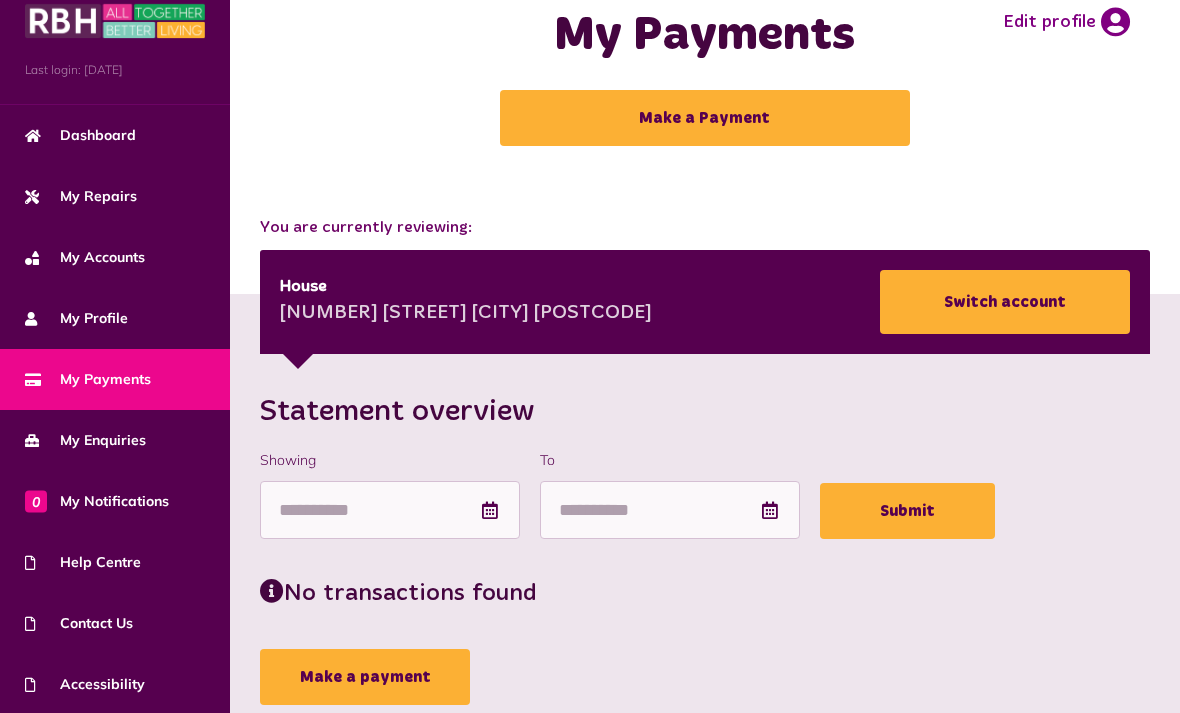 click on "My Accounts" at bounding box center [85, 257] 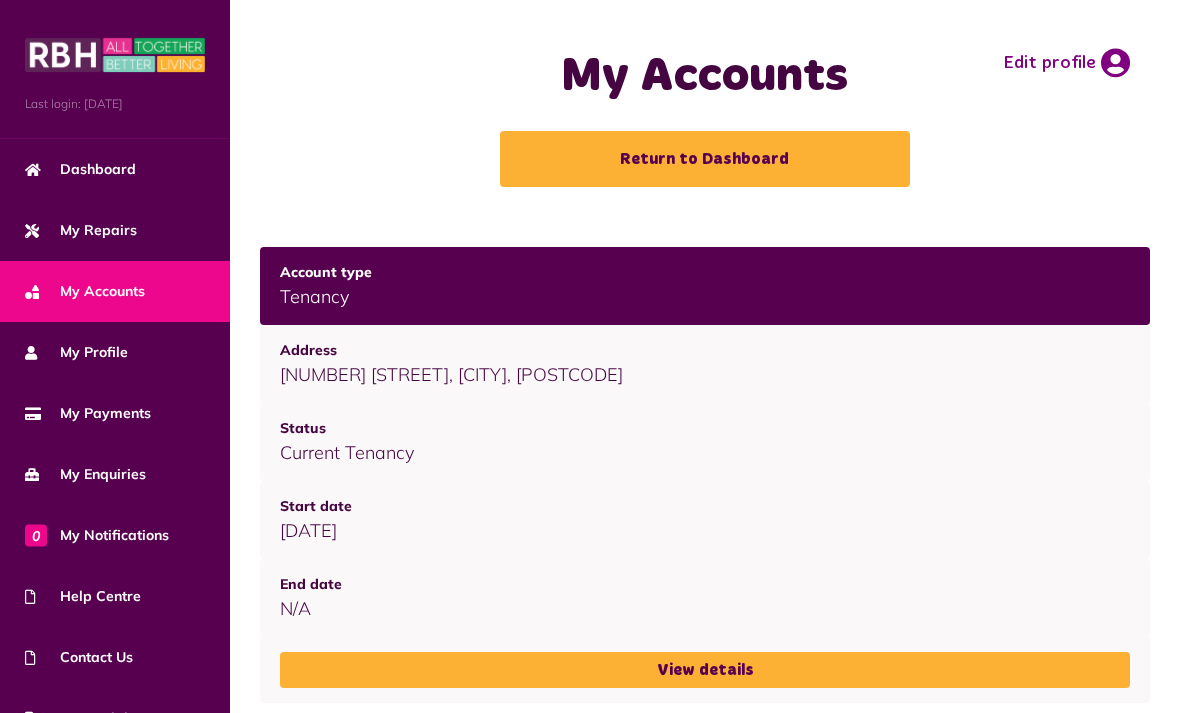 scroll, scrollTop: 0, scrollLeft: 0, axis: both 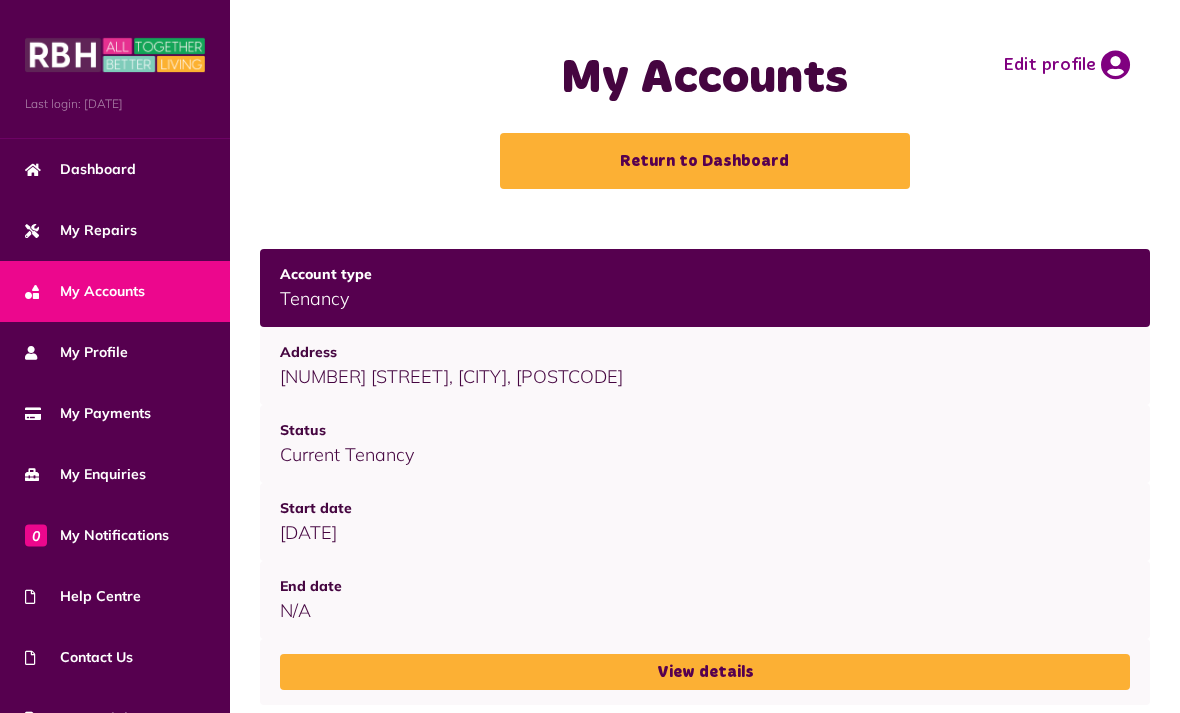 click on "Dashboard" at bounding box center [80, 169] 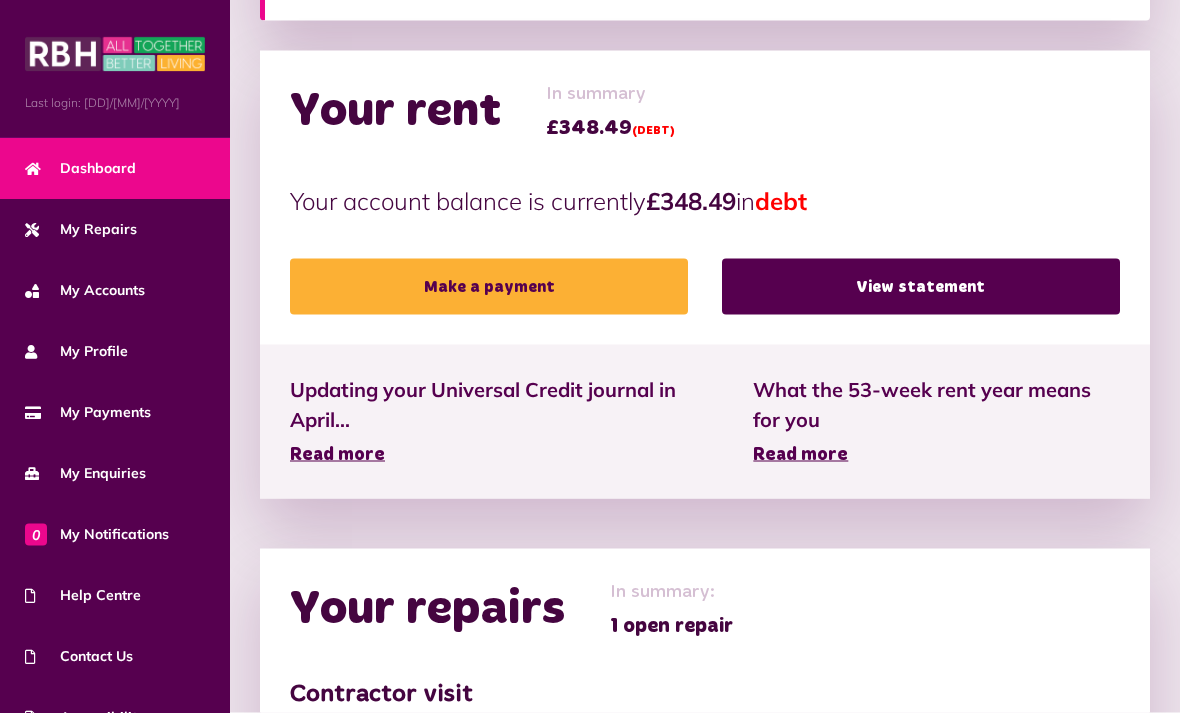 scroll, scrollTop: 608, scrollLeft: 0, axis: vertical 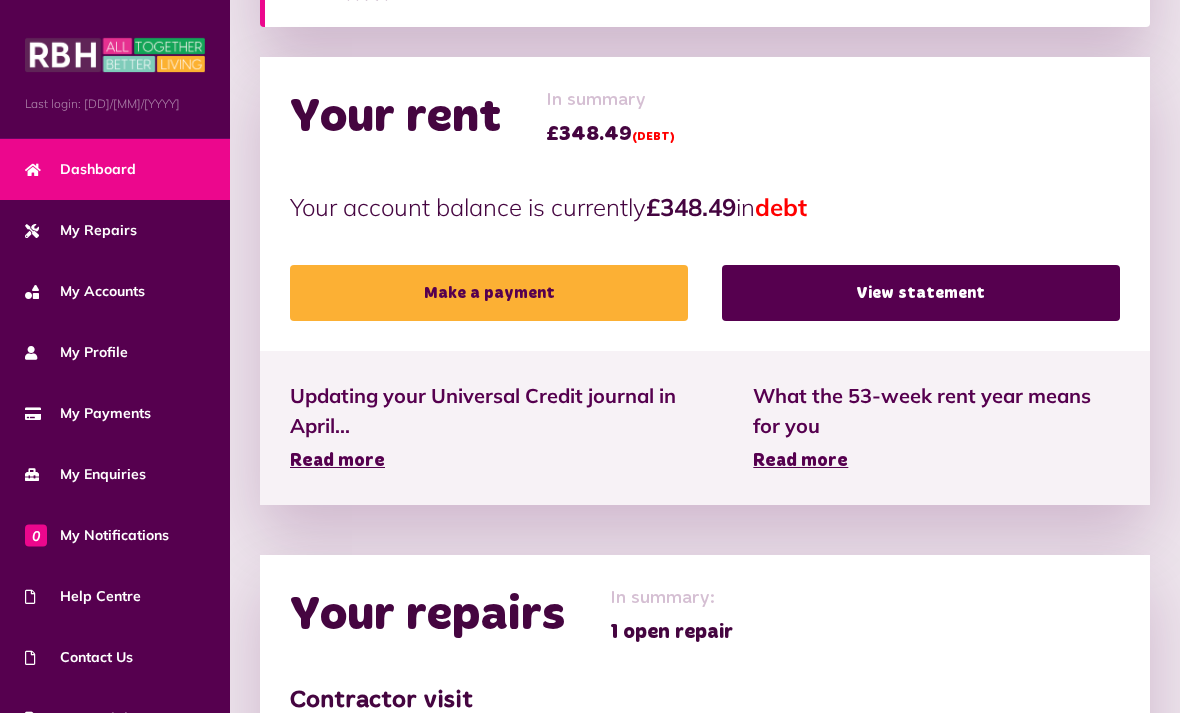 click on "View statement" at bounding box center [921, 293] 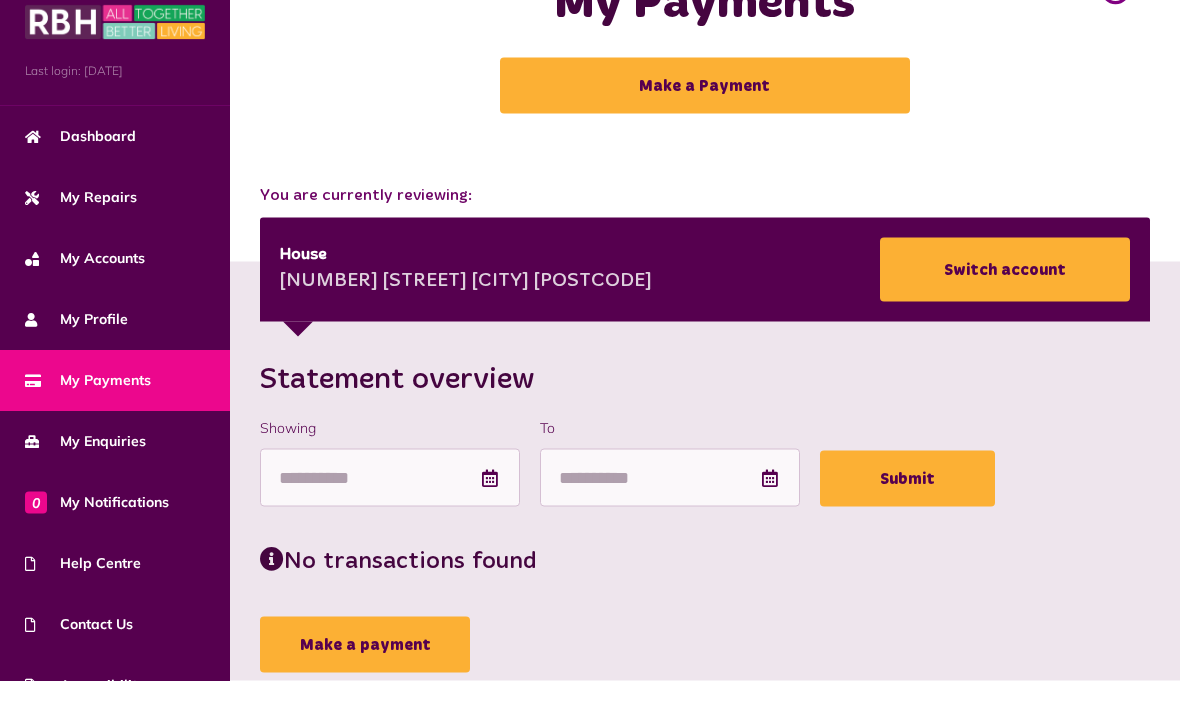 scroll, scrollTop: 43, scrollLeft: 0, axis: vertical 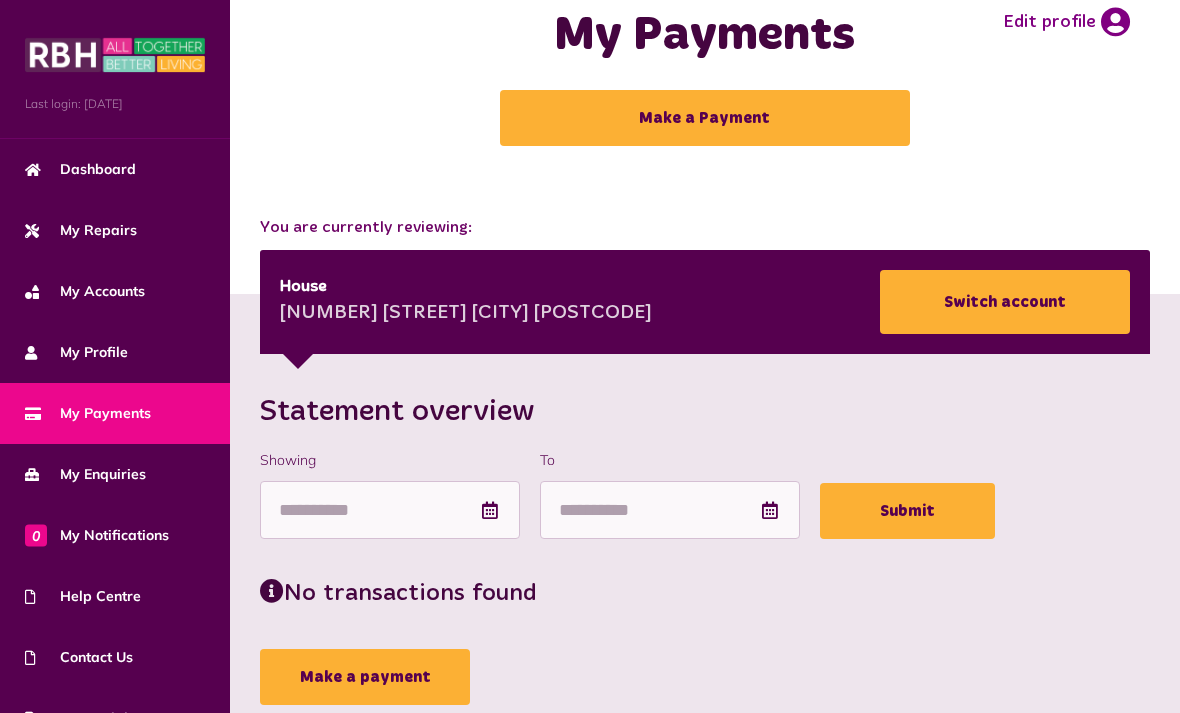 click on "Dashboard" at bounding box center [80, 169] 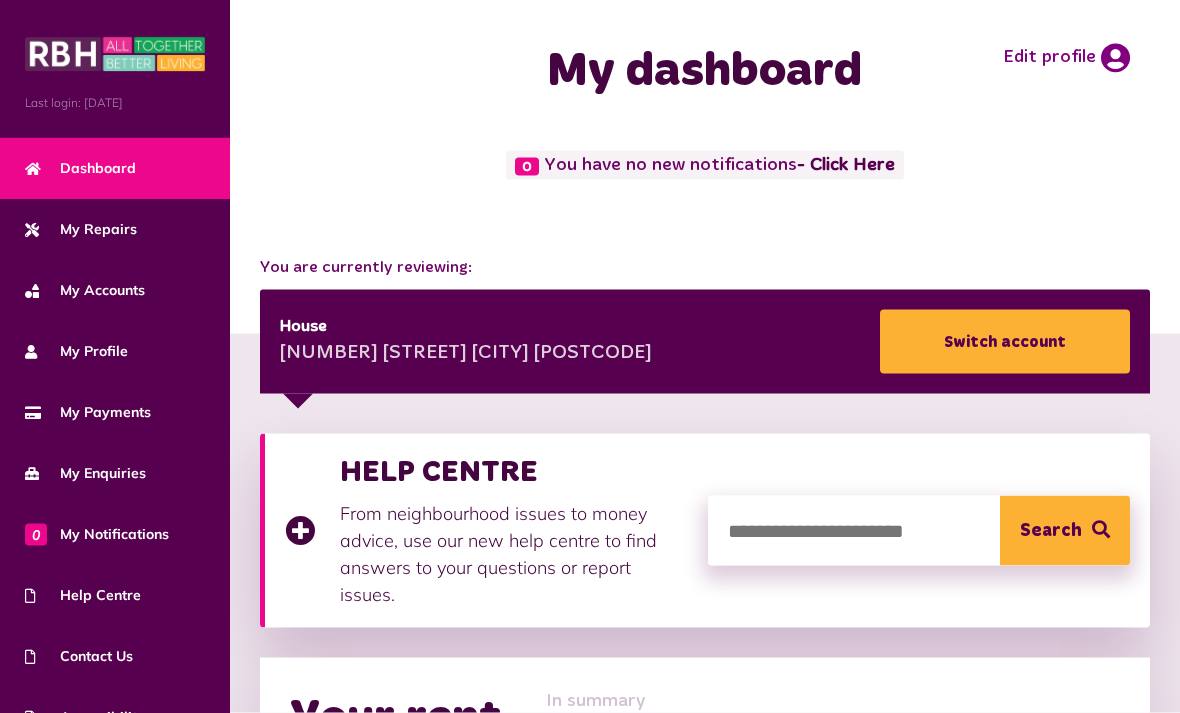 scroll, scrollTop: 0, scrollLeft: 0, axis: both 